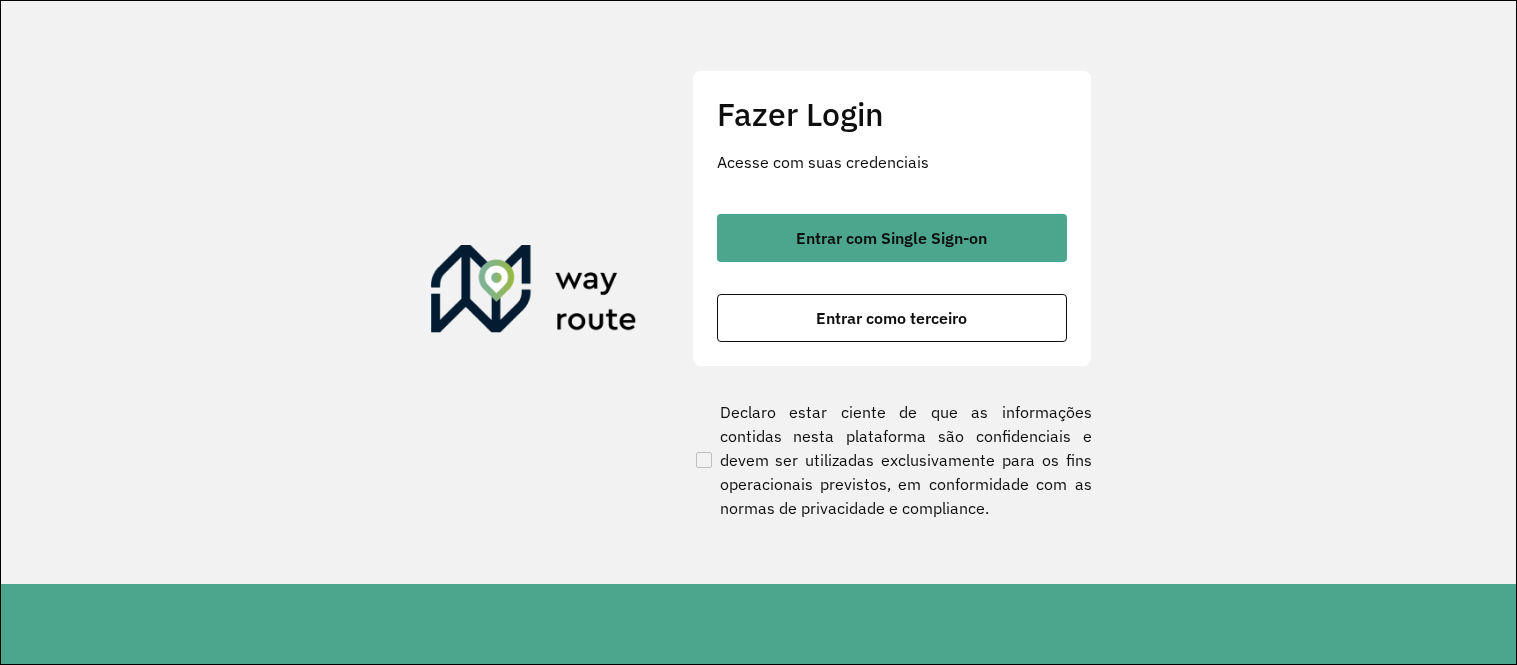 scroll, scrollTop: 0, scrollLeft: 0, axis: both 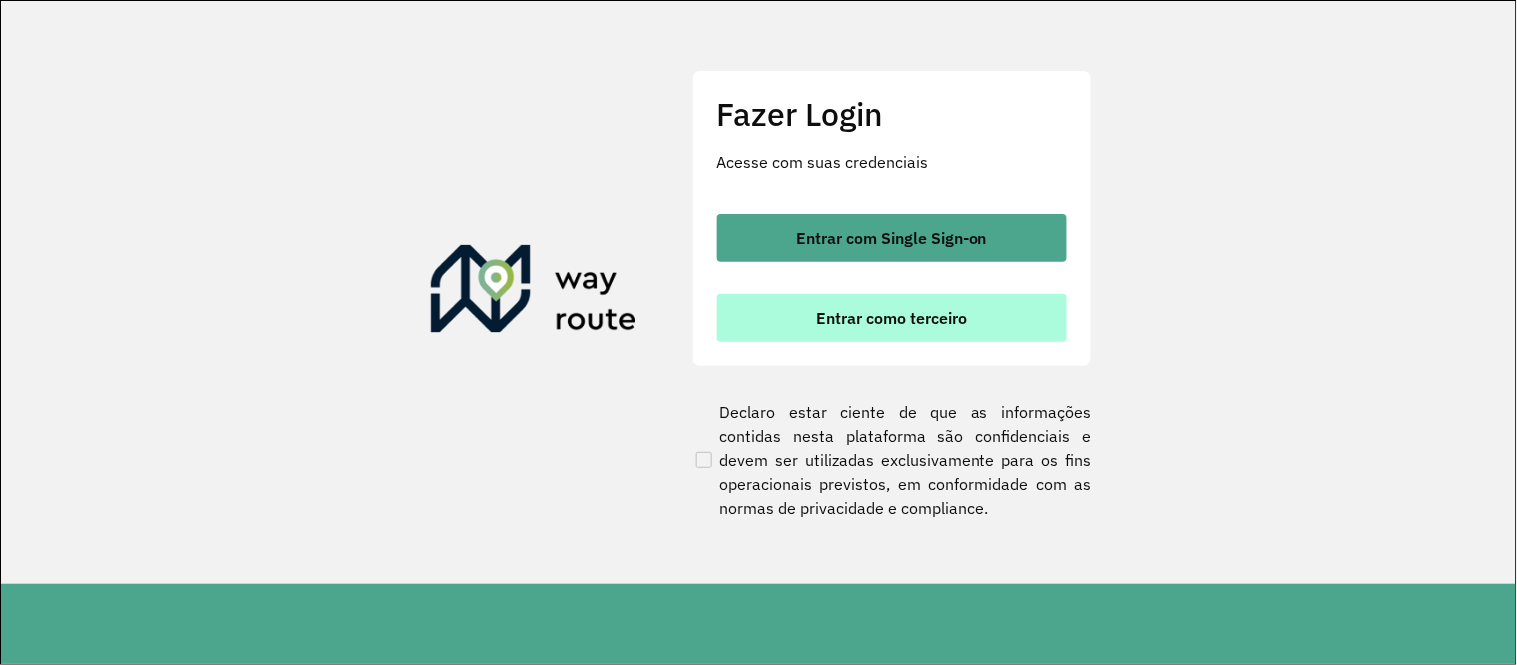 click on "Entrar como terceiro" at bounding box center [892, 318] 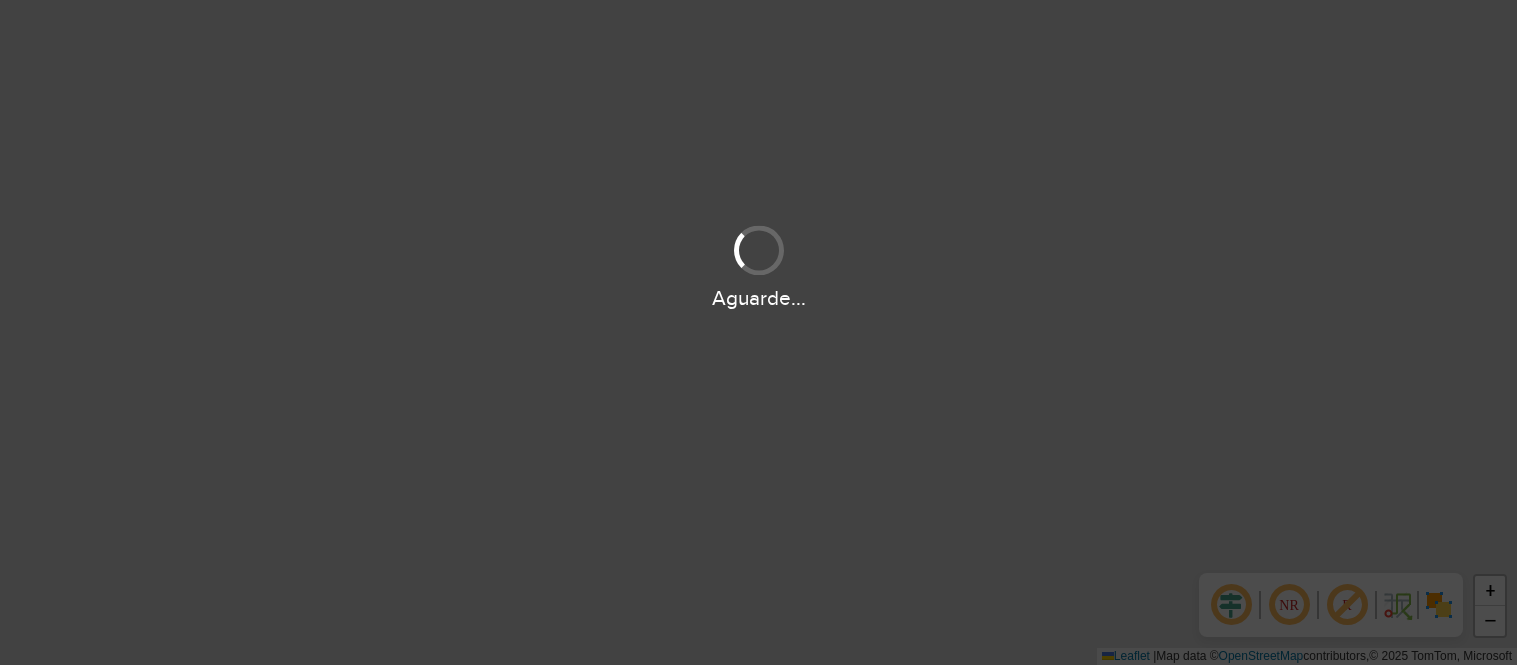 scroll, scrollTop: 0, scrollLeft: 0, axis: both 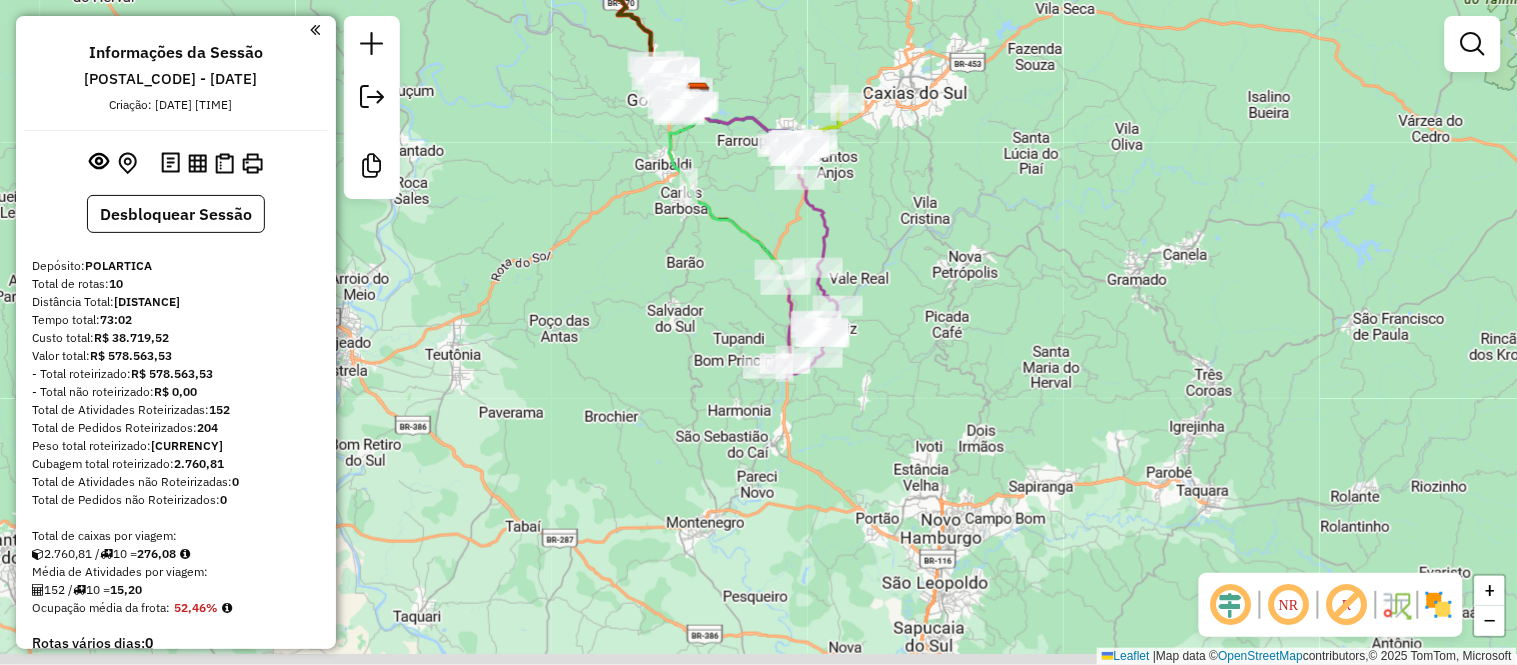 drag, startPoint x: 948, startPoint y: 540, endPoint x: 833, endPoint y: 287, distance: 277.91006 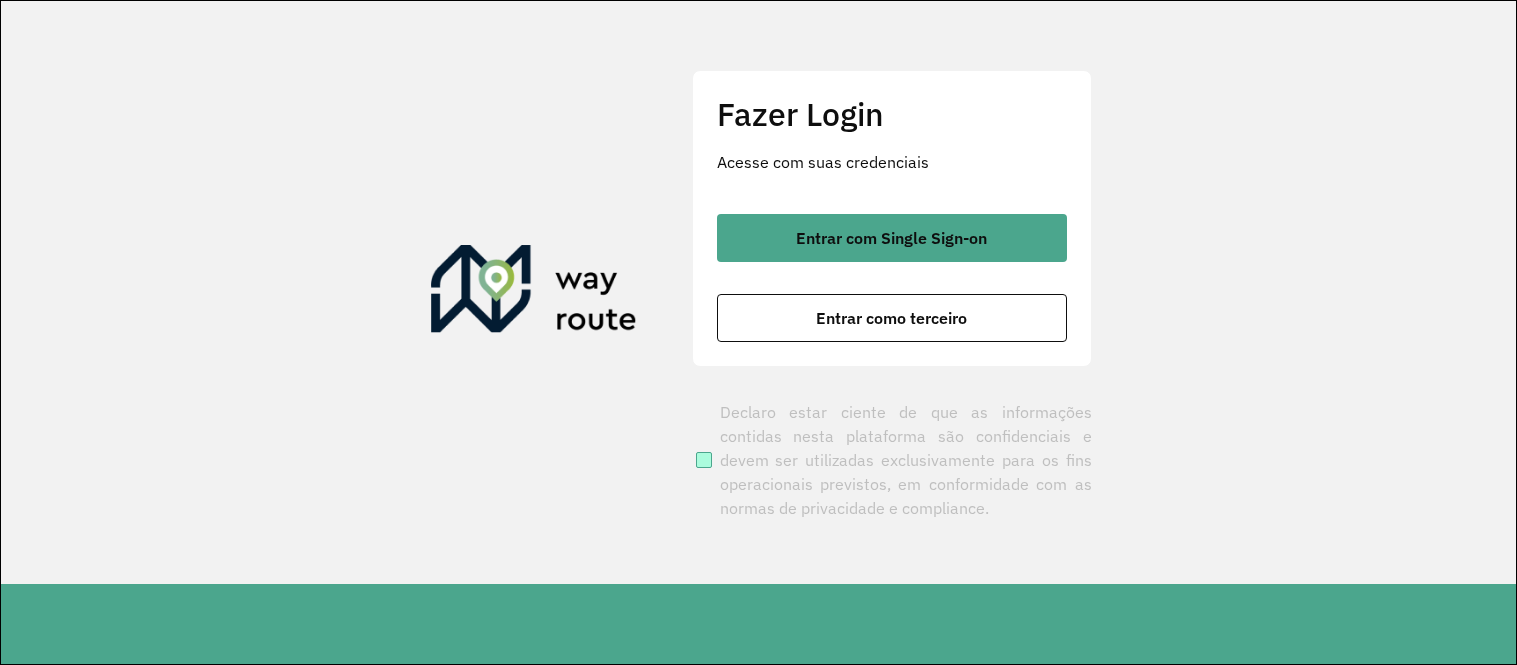 scroll, scrollTop: 0, scrollLeft: 0, axis: both 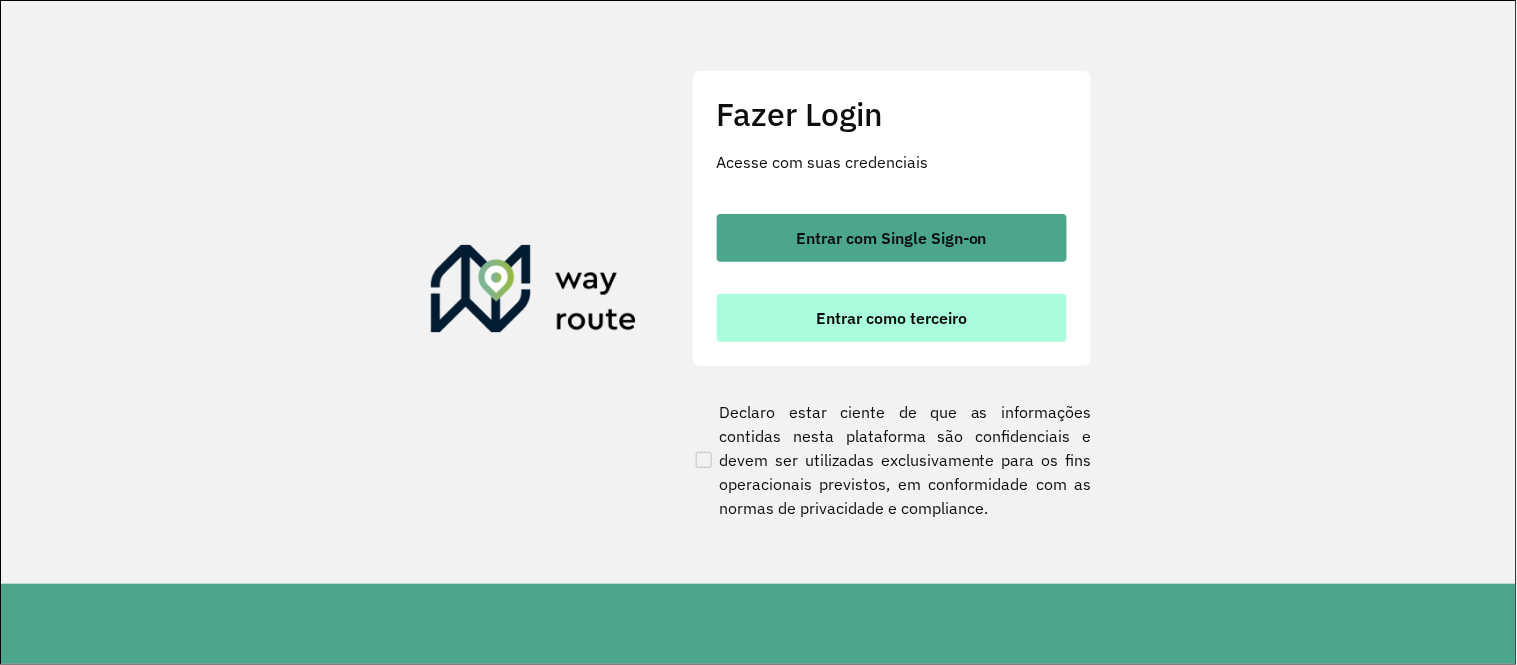 click on "Entrar como terceiro" at bounding box center [891, 318] 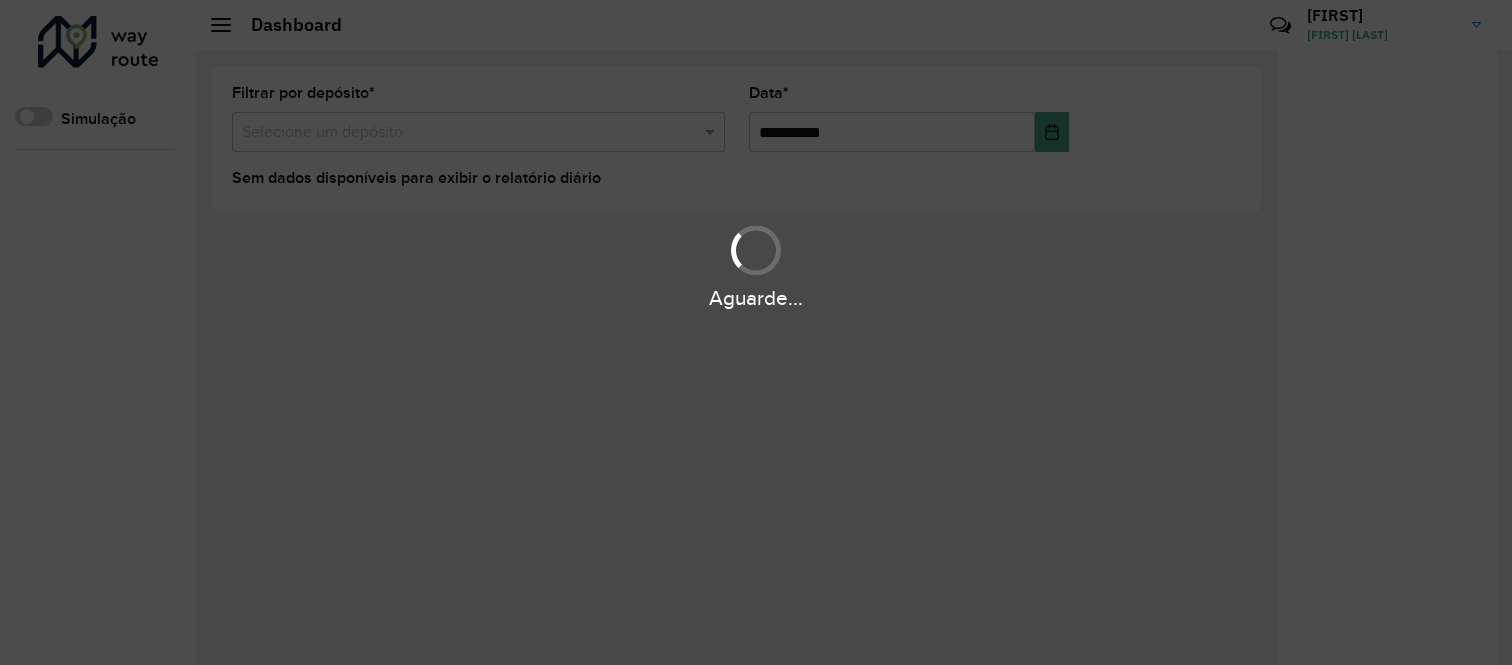 scroll, scrollTop: 0, scrollLeft: 0, axis: both 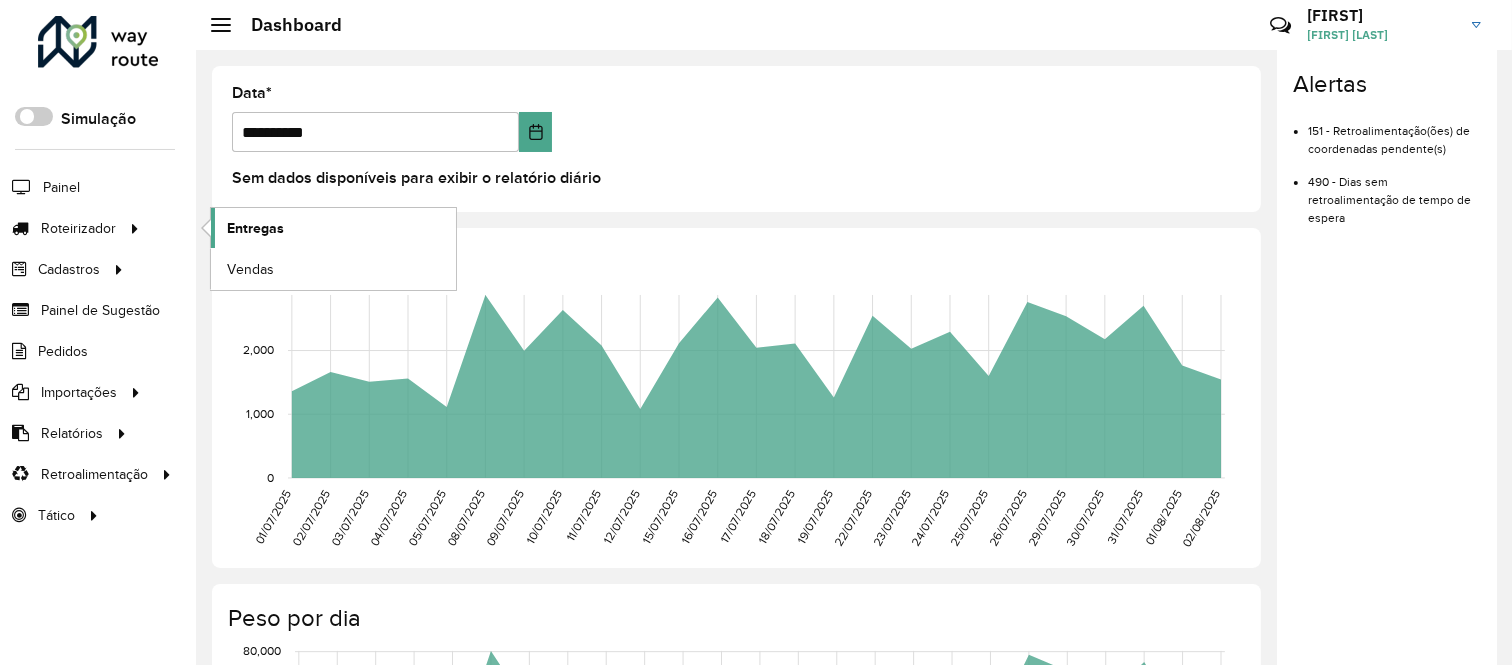 click on "Entregas" 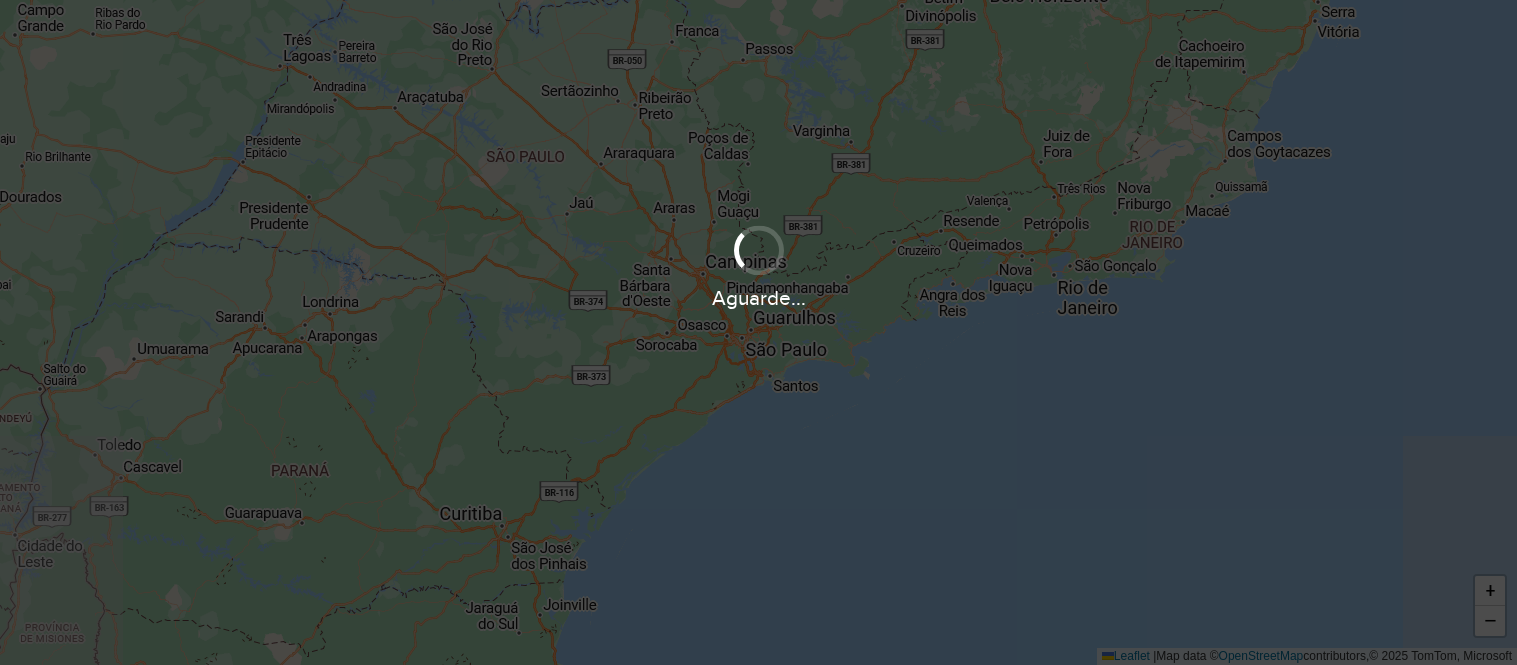 scroll, scrollTop: 0, scrollLeft: 0, axis: both 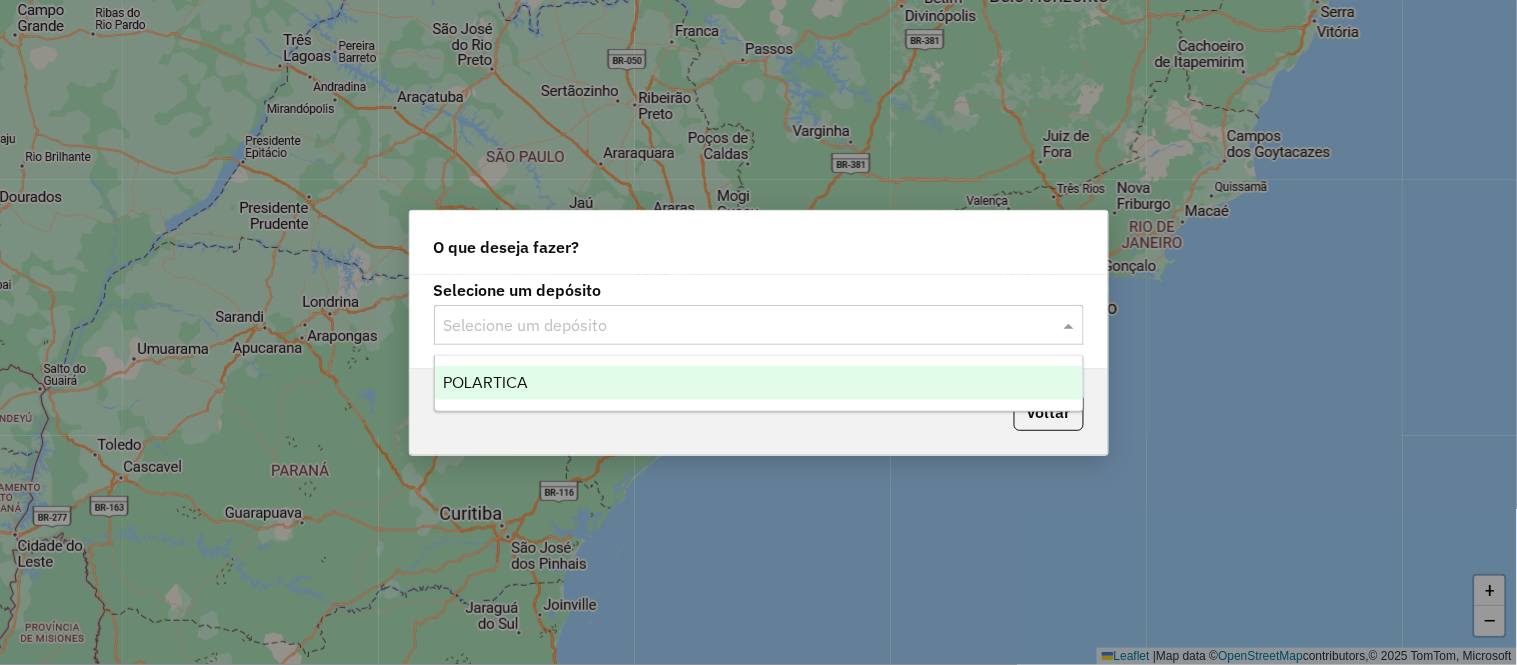 click on "Selecione um depósito" 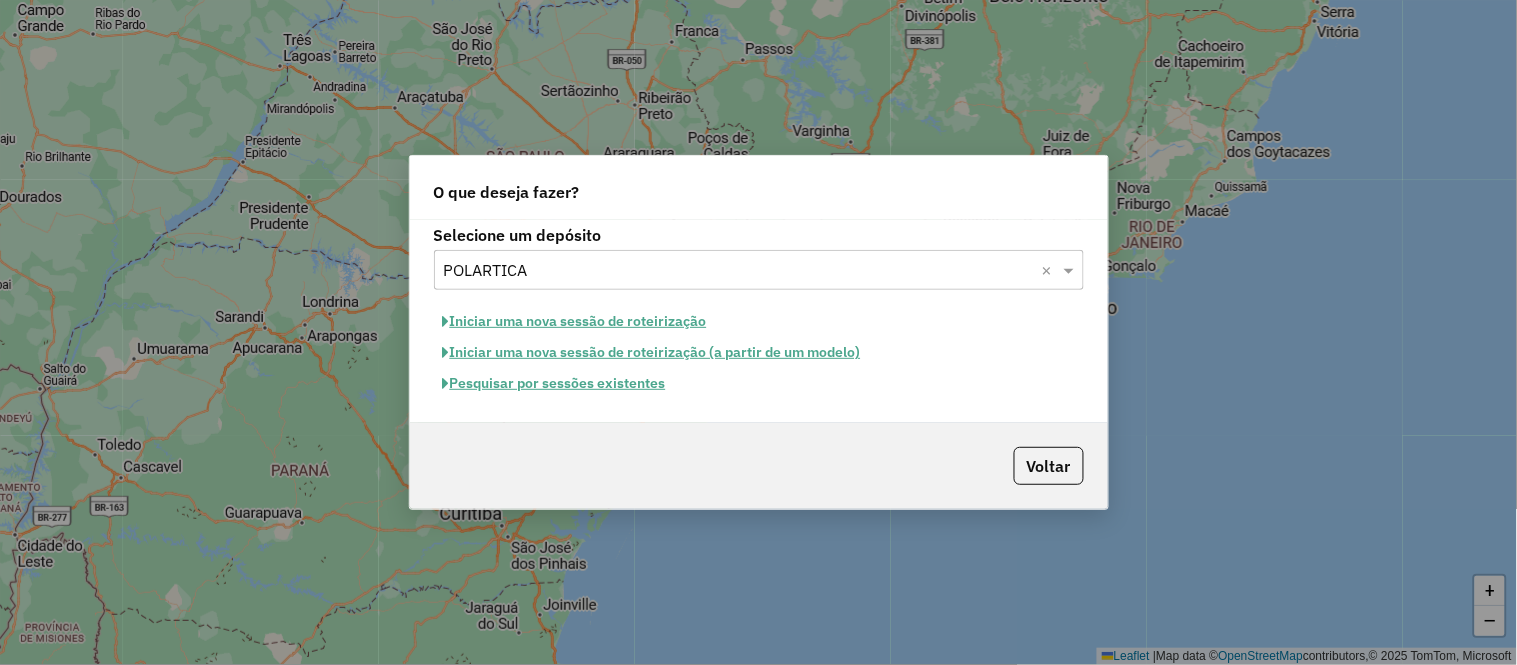 click on "Pesquisar por sessões existentes" 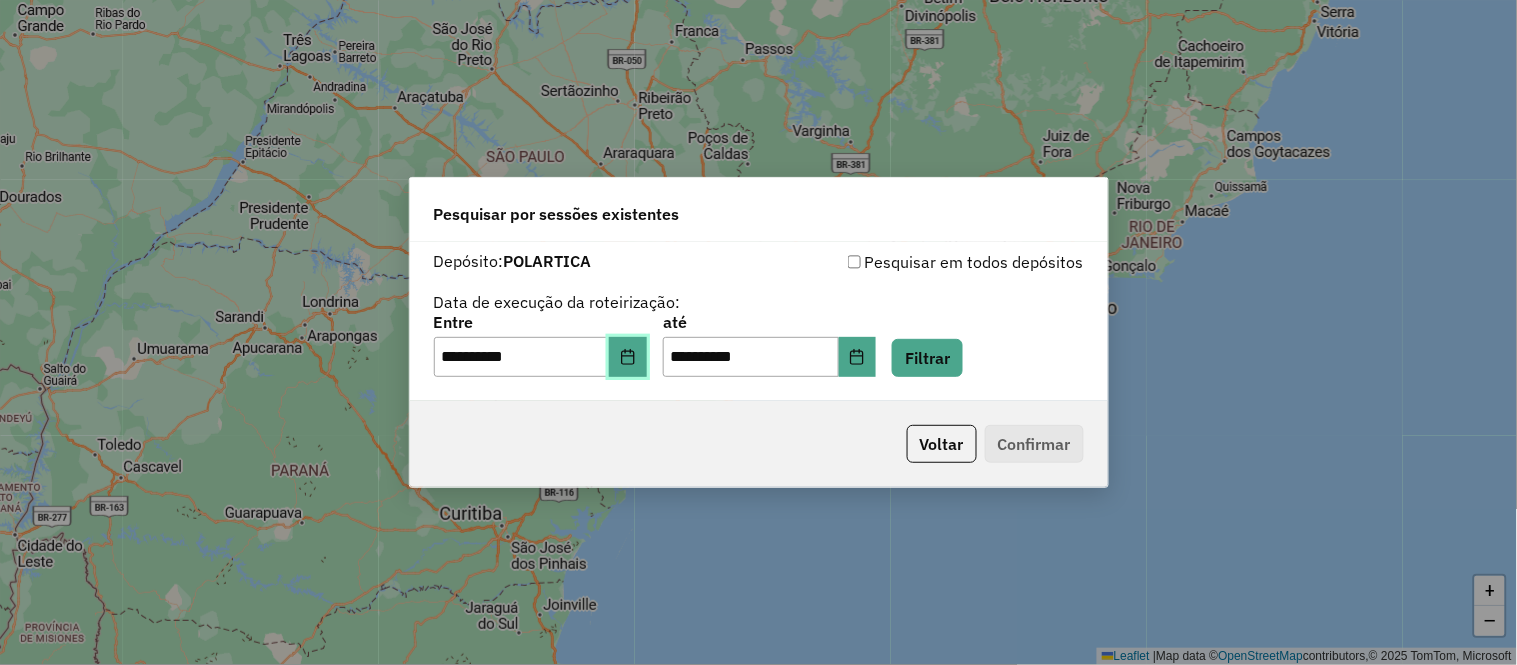 click at bounding box center (628, 357) 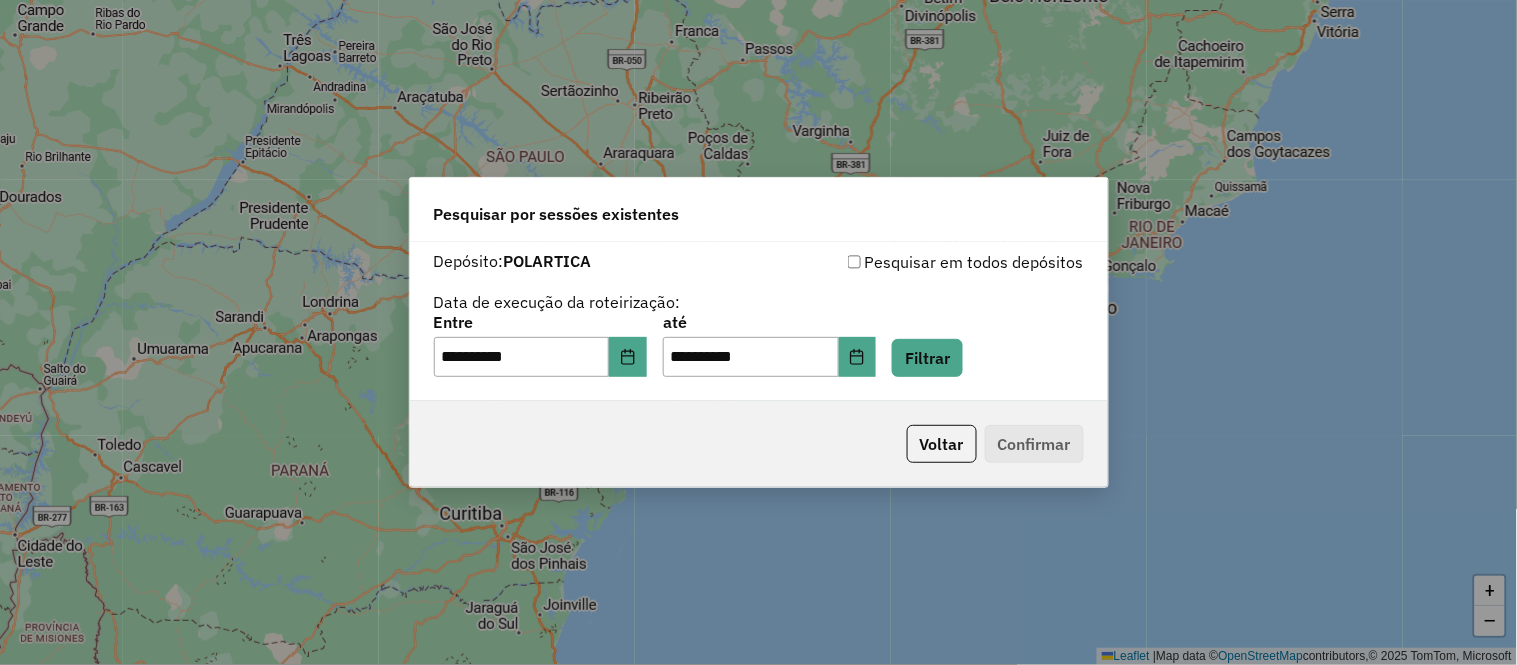 click on "**********" 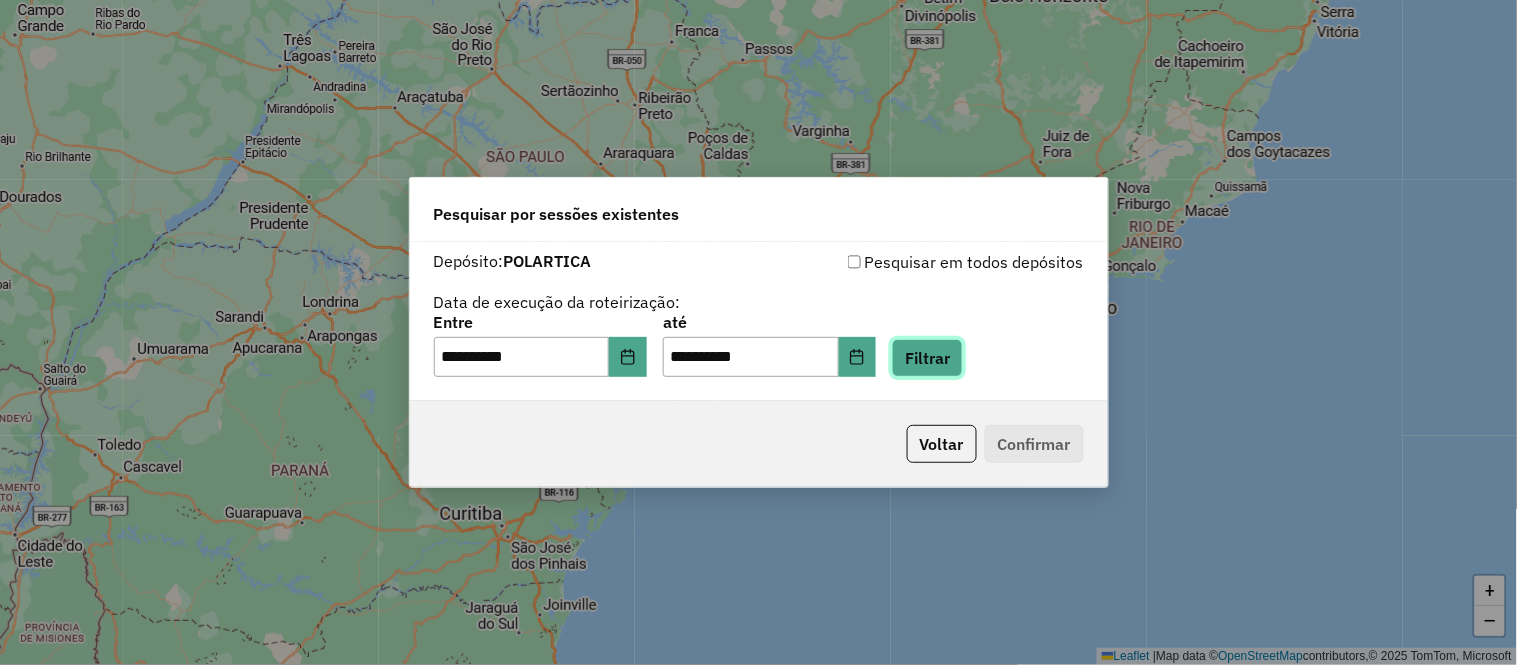 click on "Filtrar" 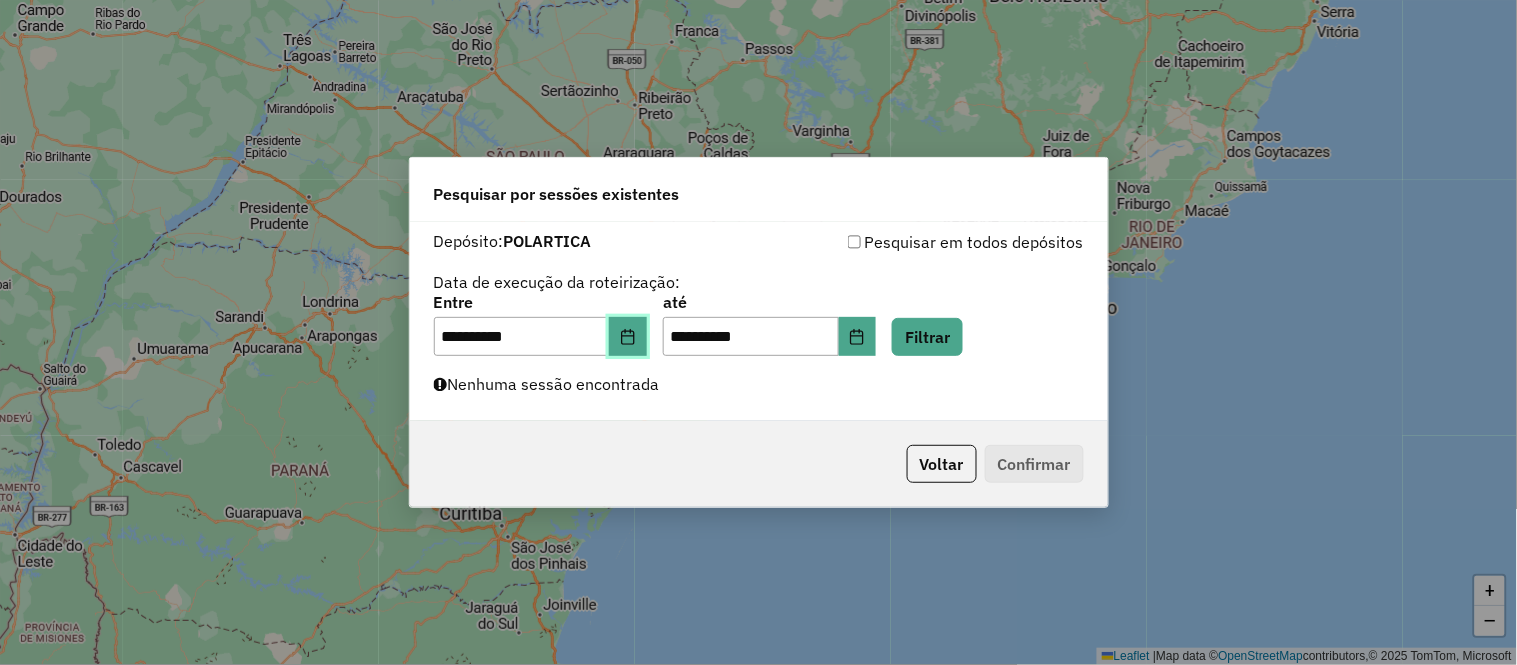 click 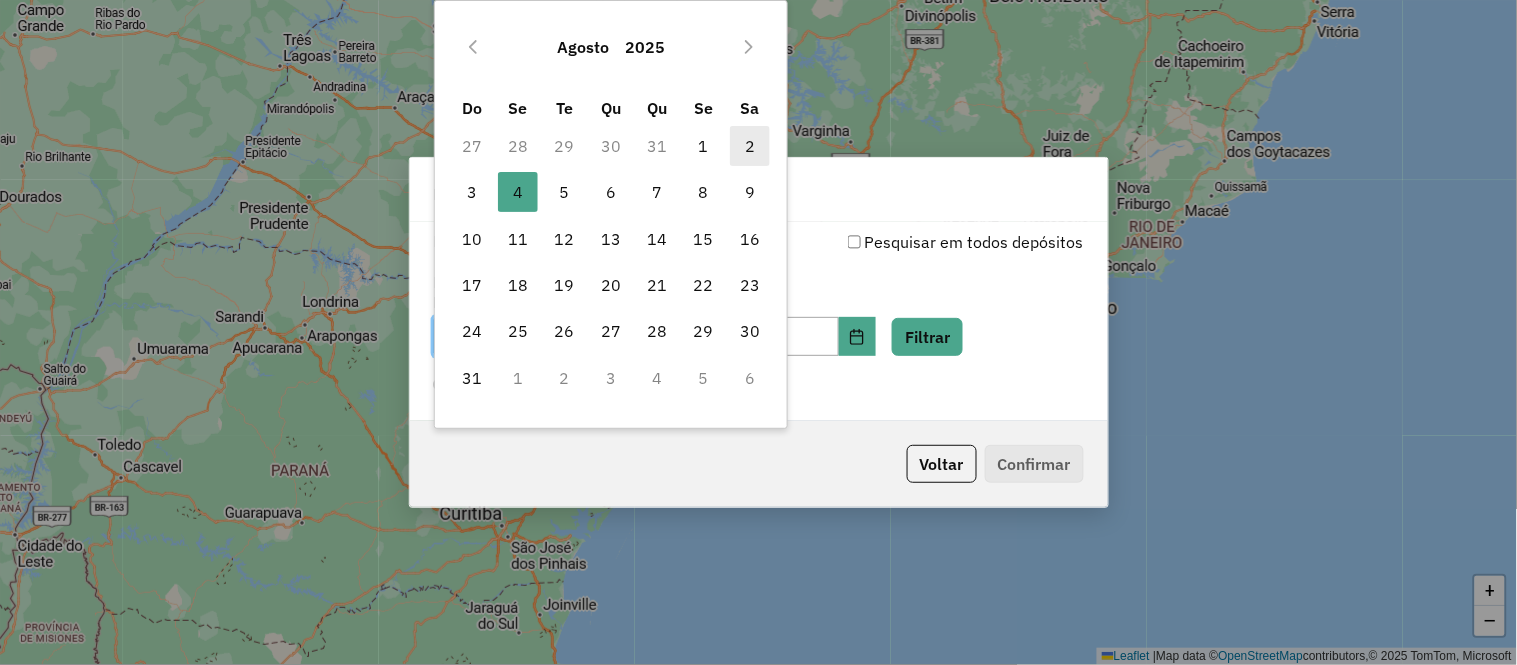 click on "2" at bounding box center [750, 146] 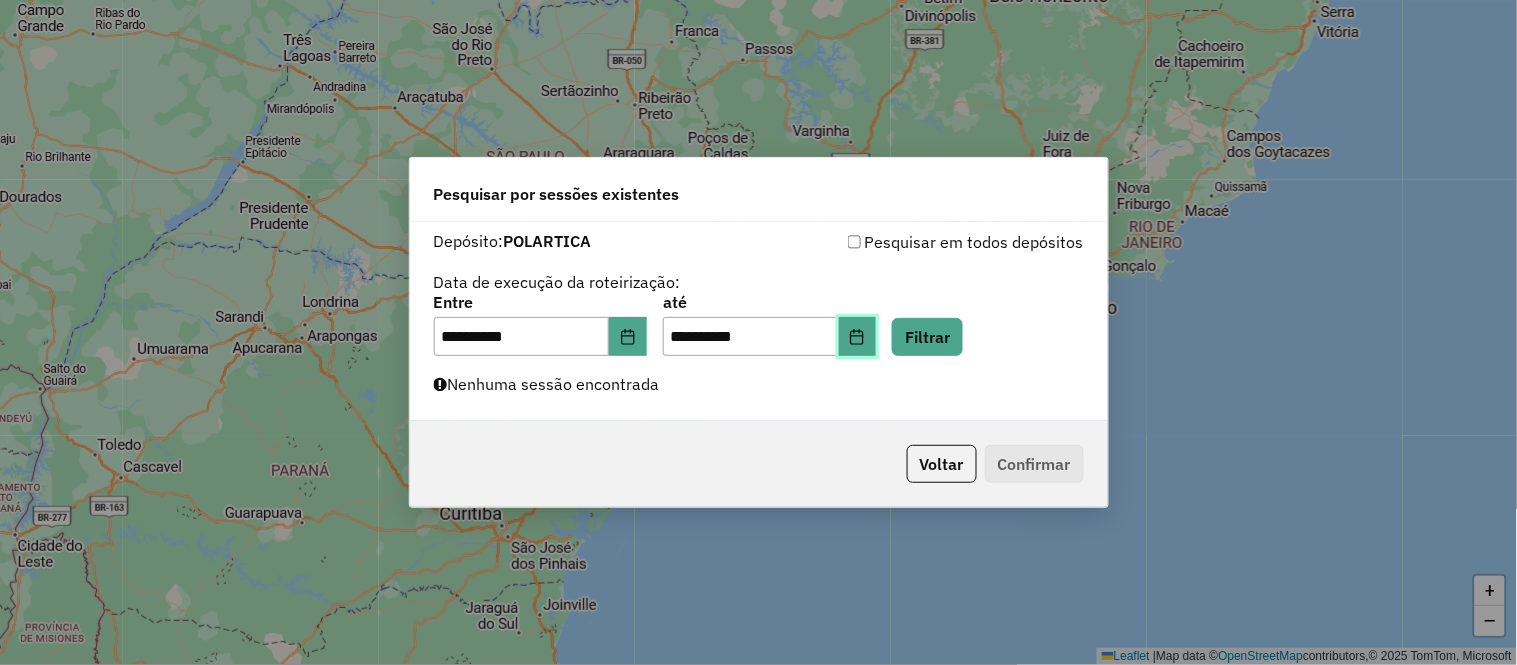 click 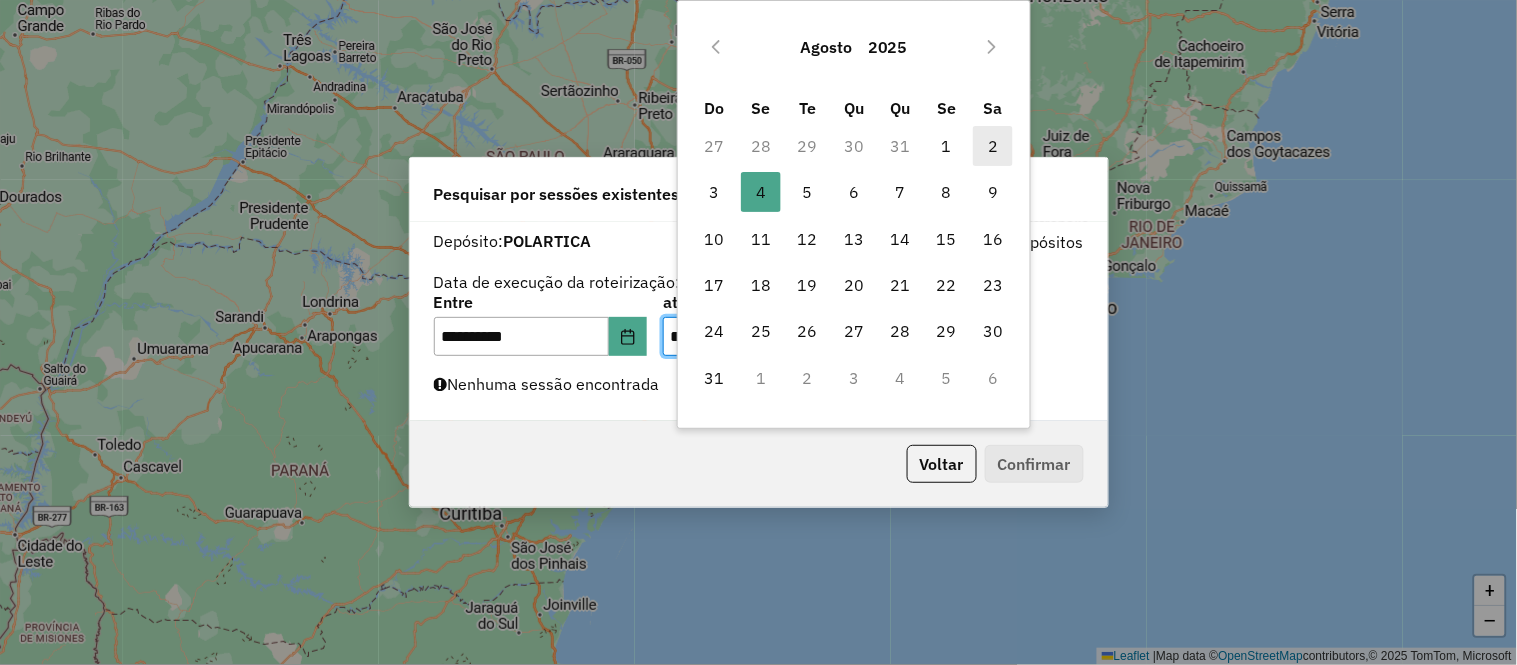 click on "2" at bounding box center (993, 146) 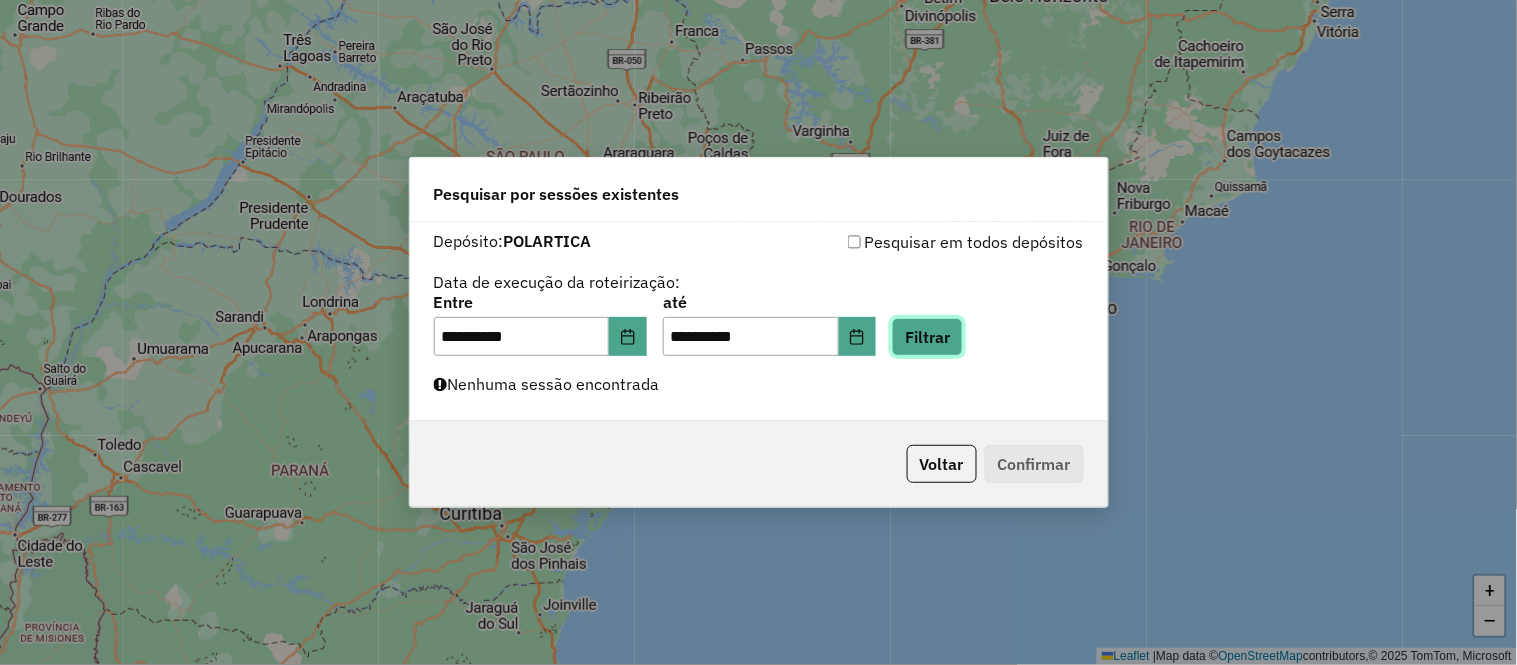click on "Filtrar" 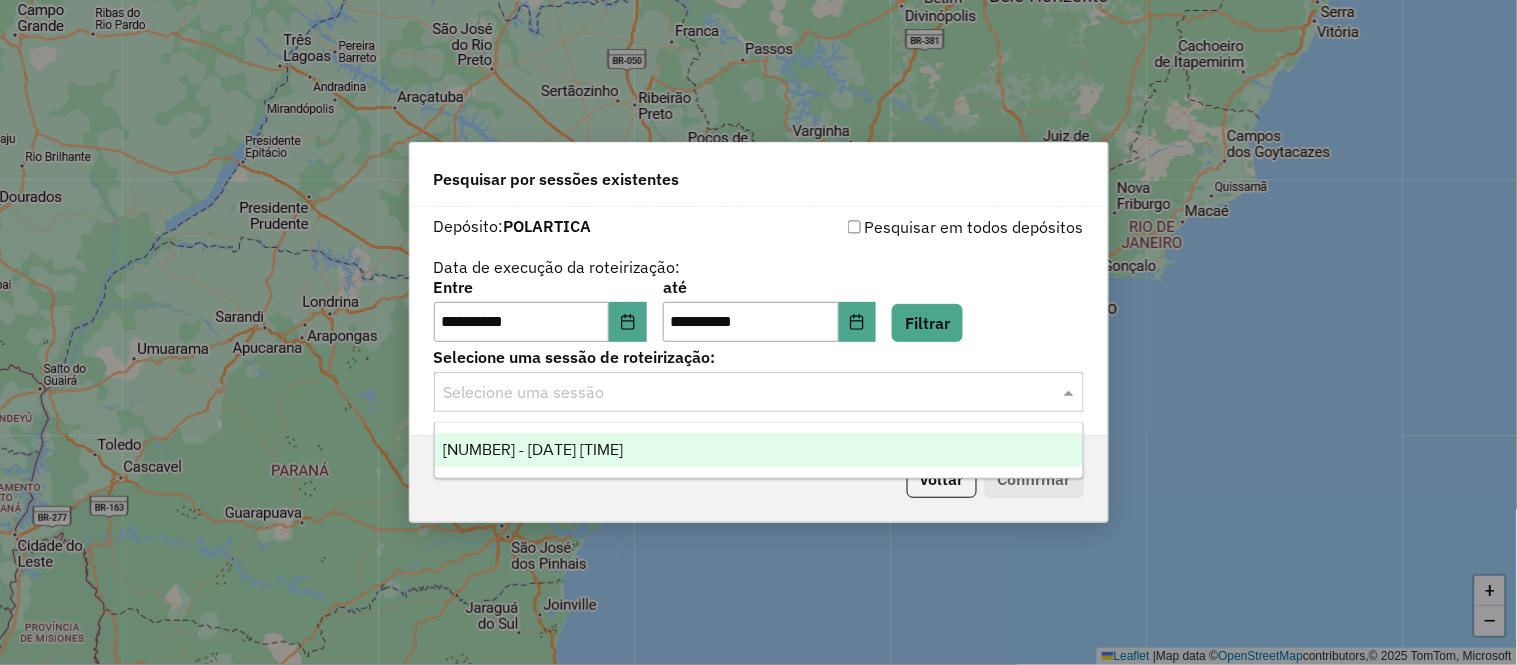 click 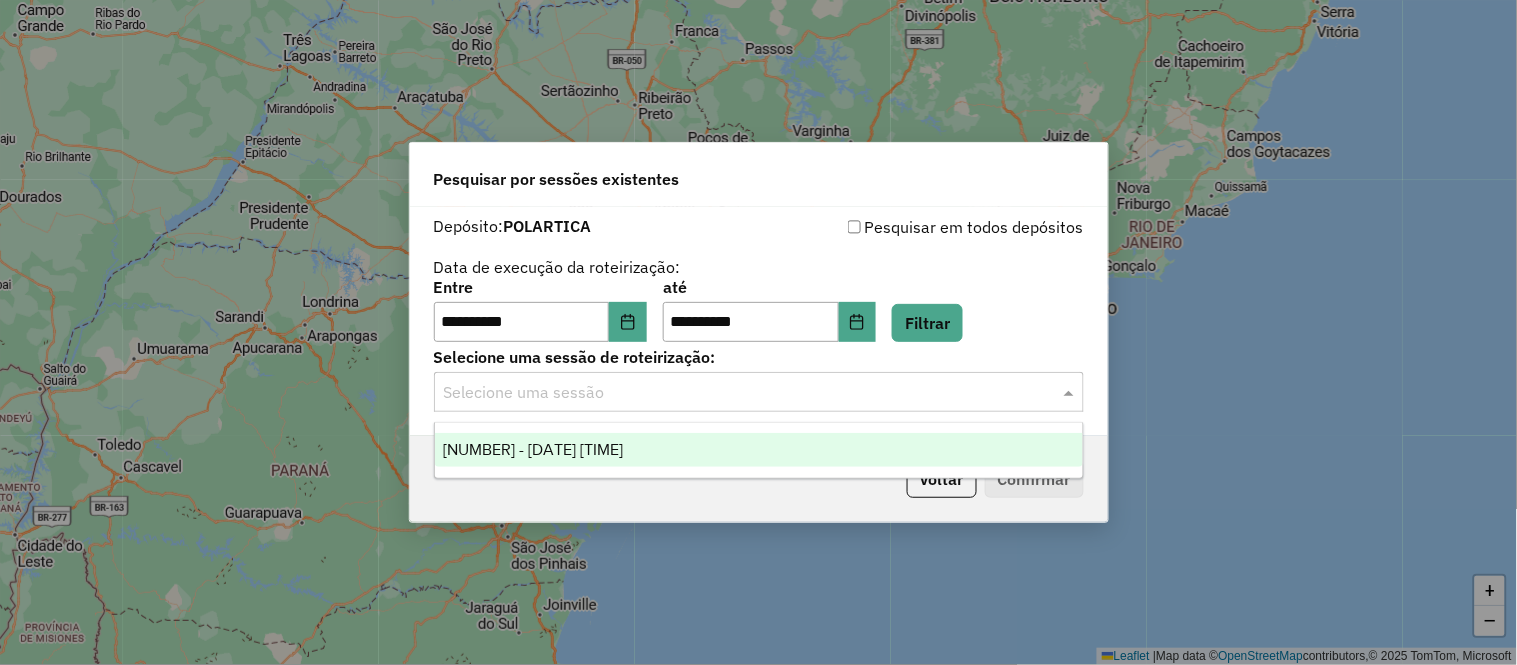 click on "973712 - 02/08/2025 17:13" at bounding box center [533, 449] 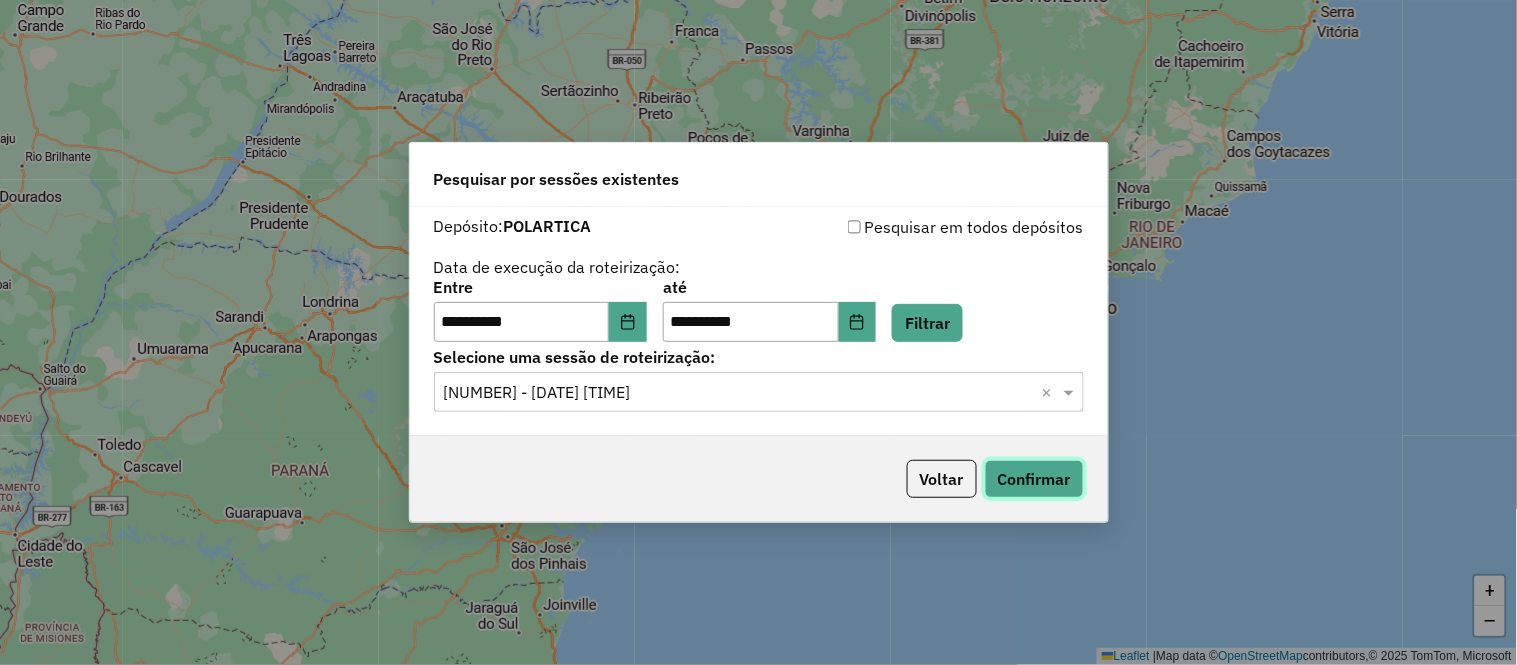 click on "Confirmar" 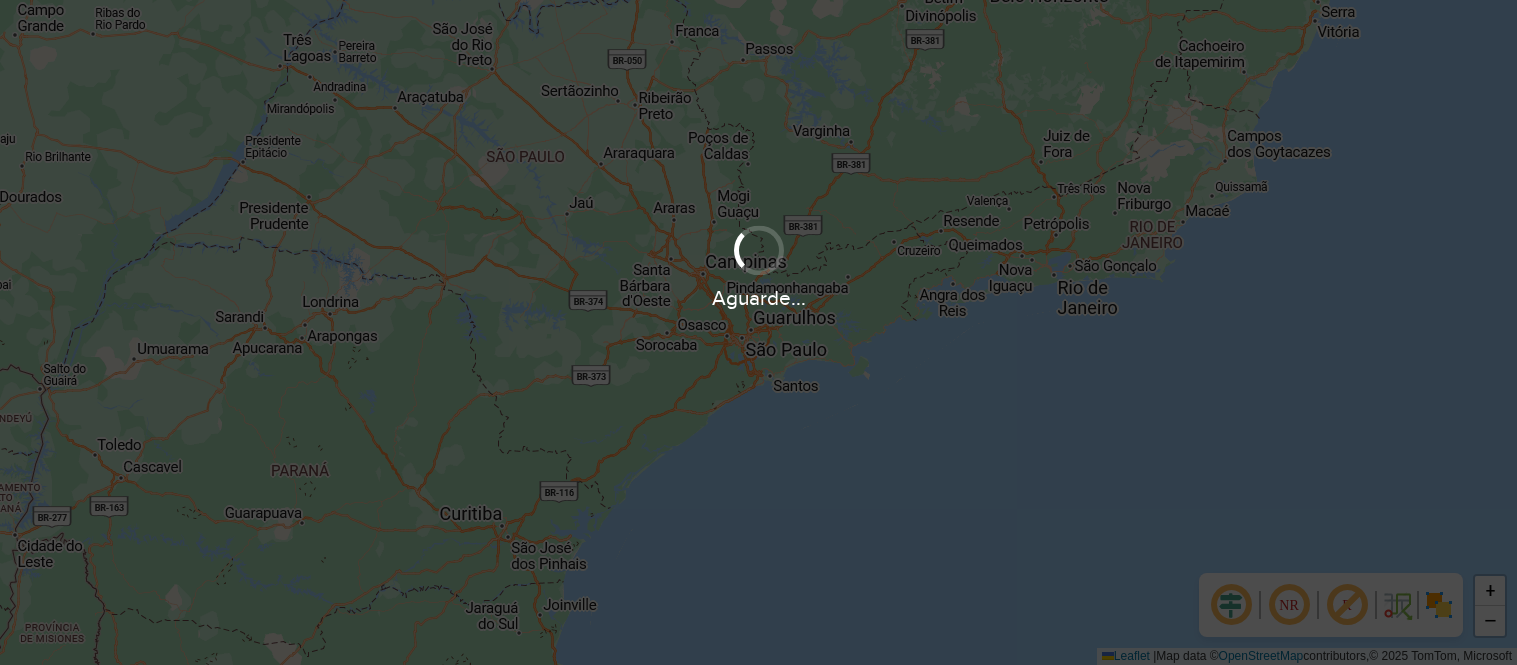 scroll, scrollTop: 0, scrollLeft: 0, axis: both 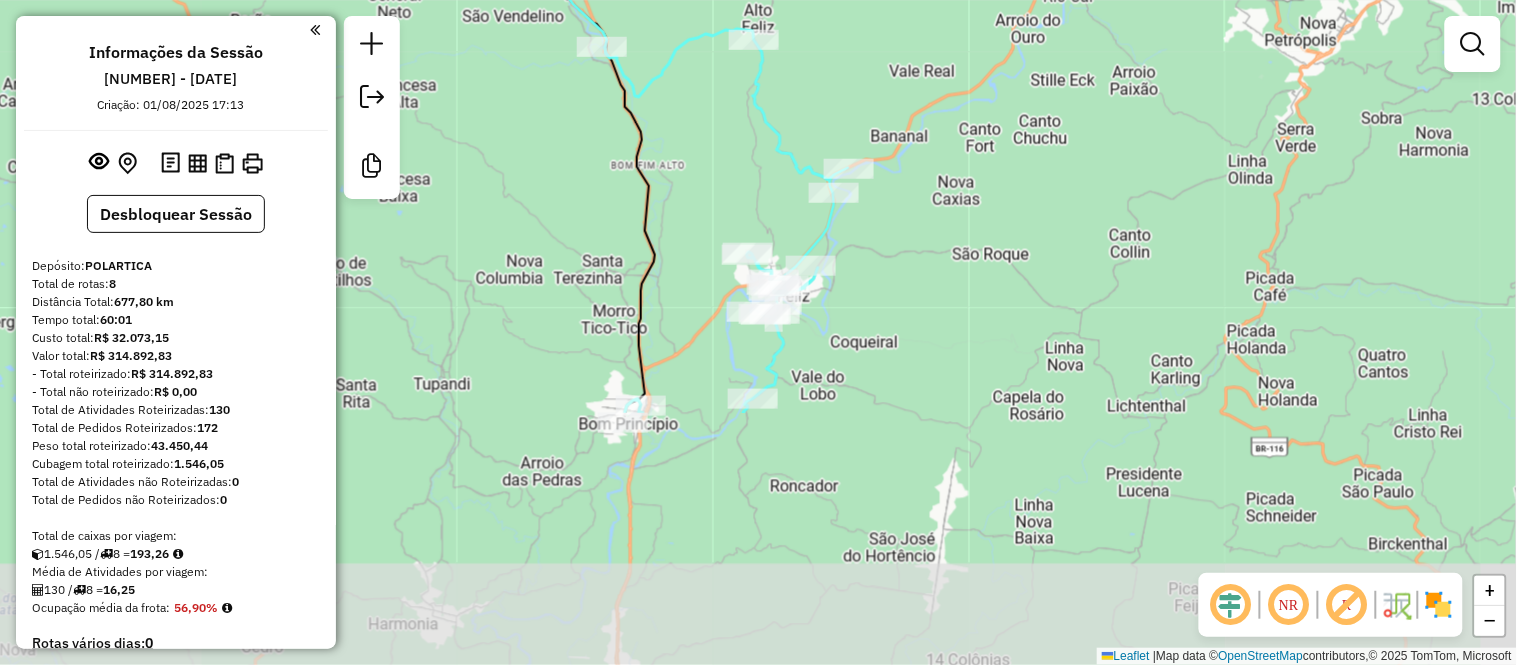 drag, startPoint x: 940, startPoint y: 581, endPoint x: 943, endPoint y: 262, distance: 319.0141 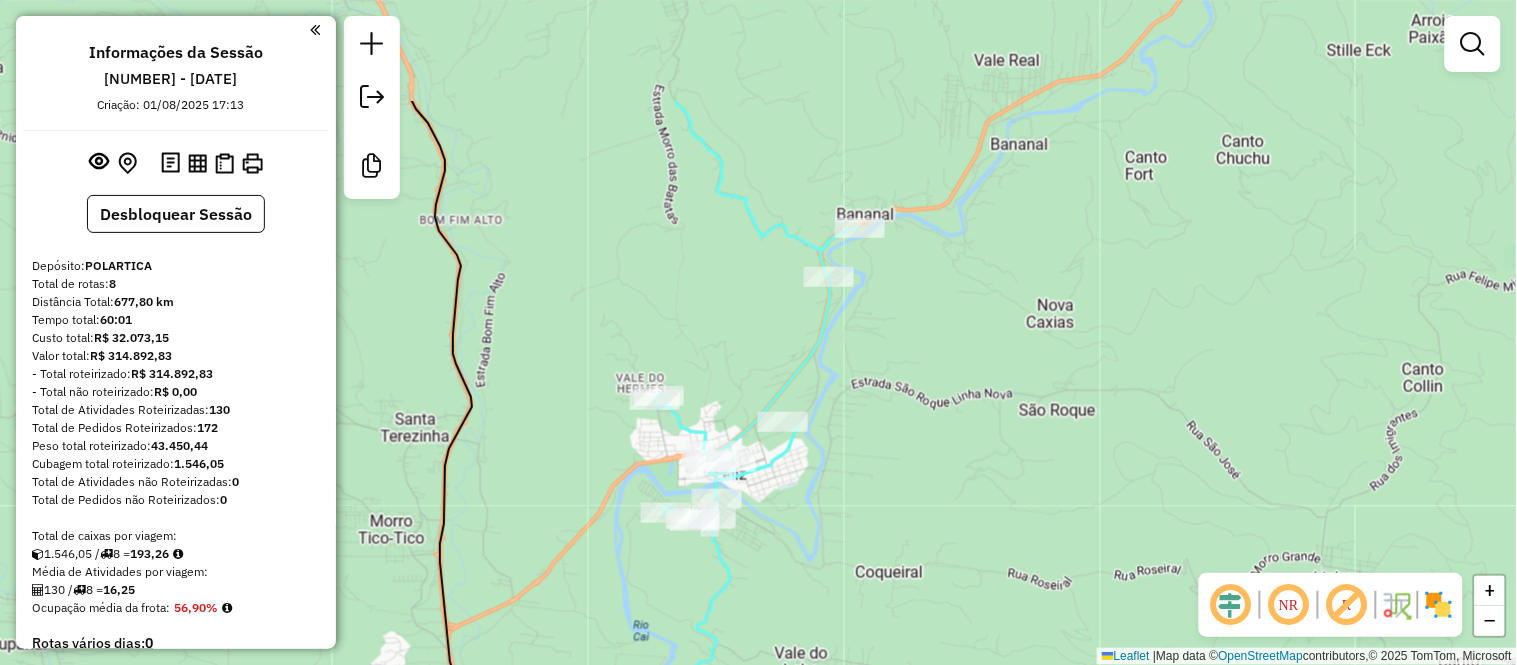 drag, startPoint x: 866, startPoint y: 258, endPoint x: 896, endPoint y: 425, distance: 169.67322 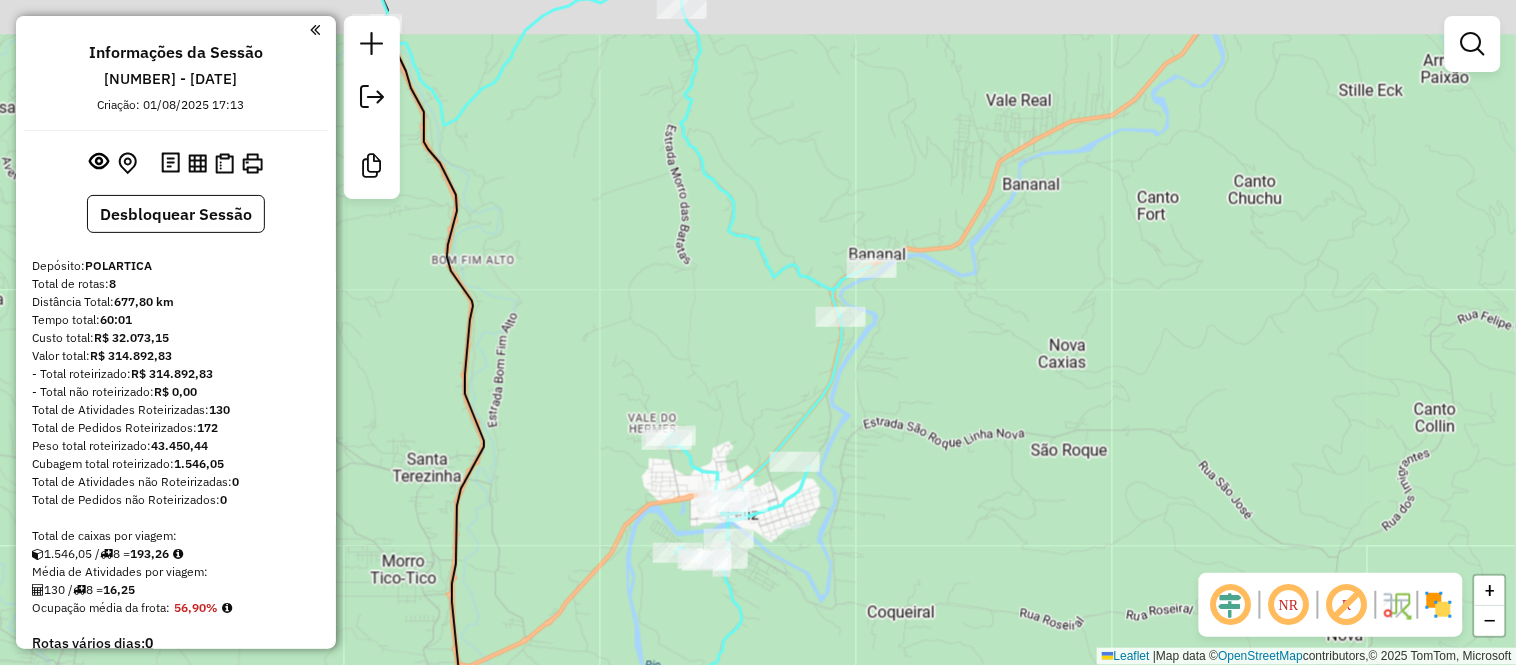 drag, startPoint x: 900, startPoint y: 377, endPoint x: 912, endPoint y: 417, distance: 41.761227 